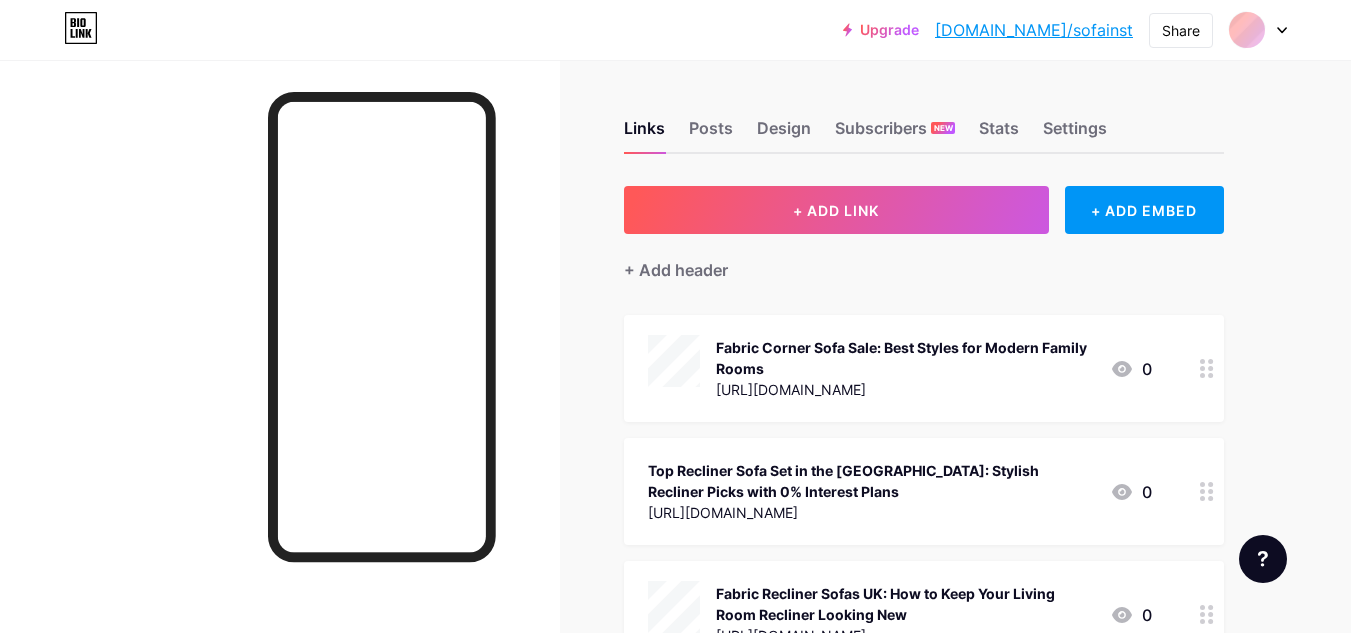 scroll, scrollTop: 0, scrollLeft: 0, axis: both 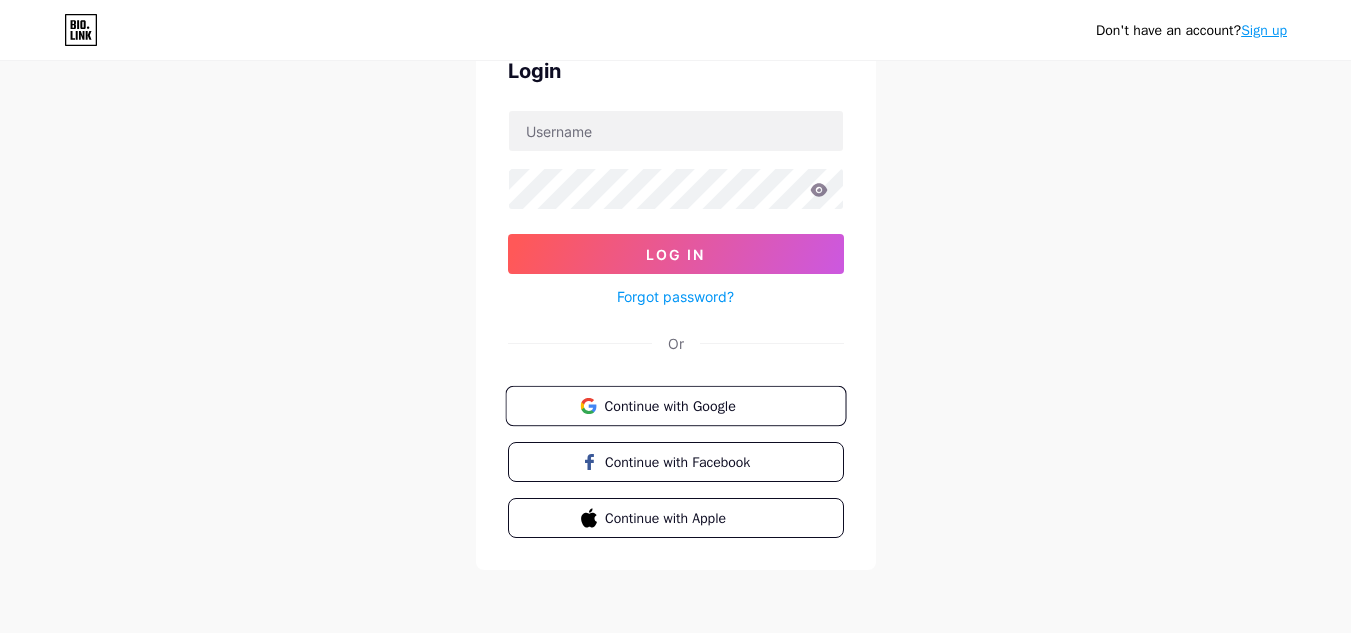 click on "Continue with Google" at bounding box center [687, 405] 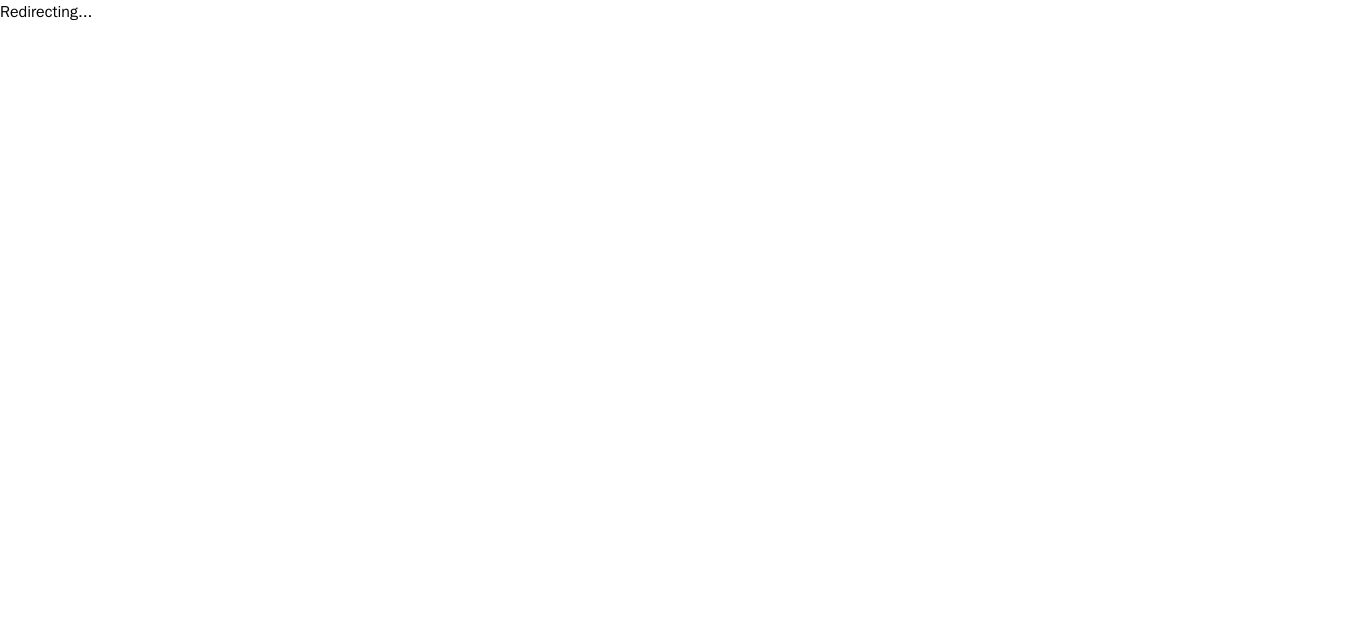 scroll, scrollTop: 0, scrollLeft: 0, axis: both 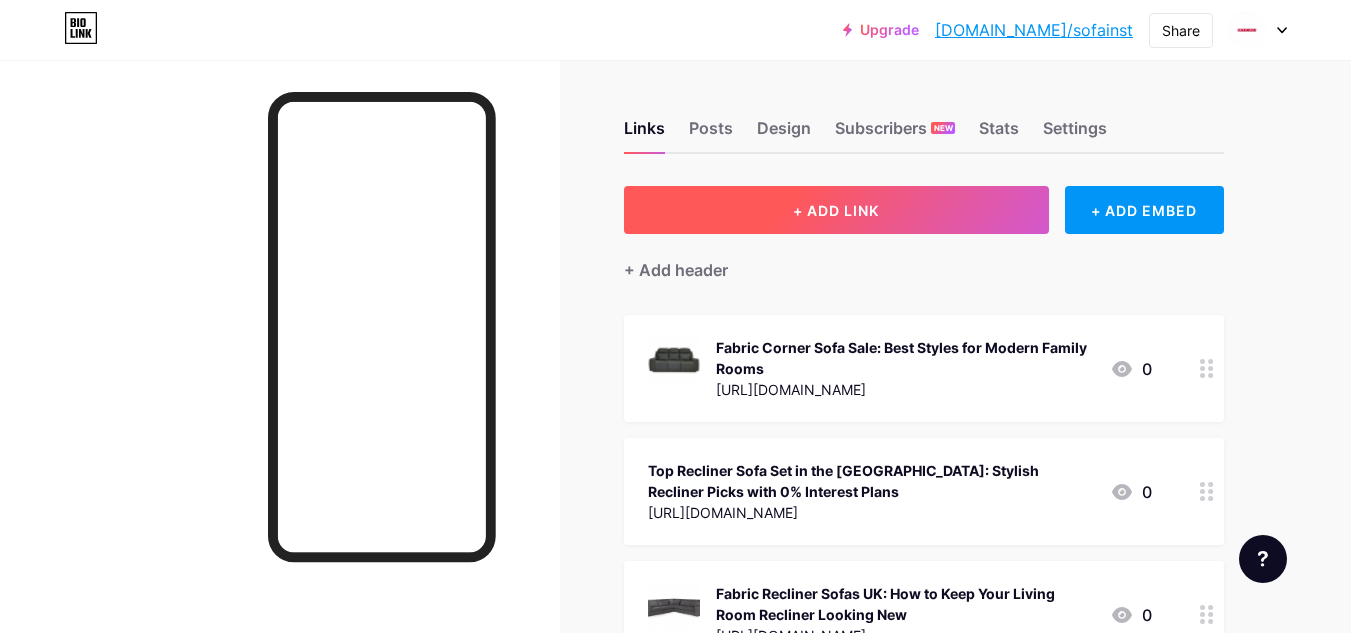 click on "+ ADD LINK" at bounding box center [836, 210] 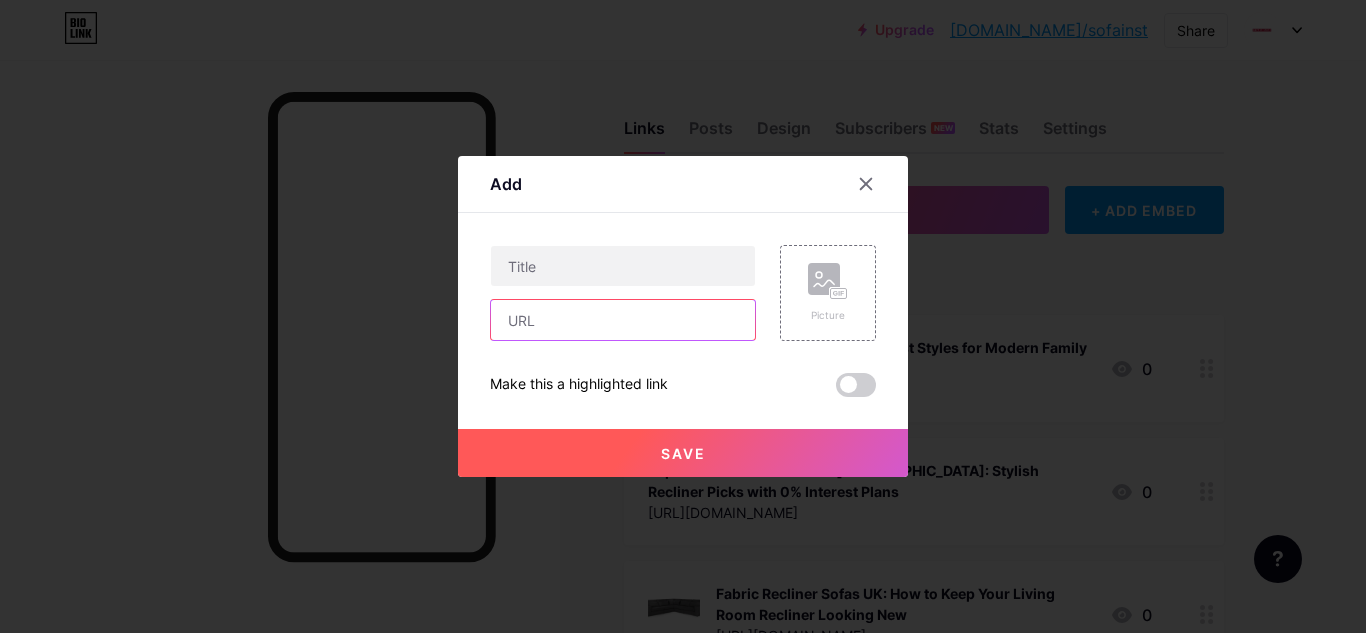 click at bounding box center [623, 320] 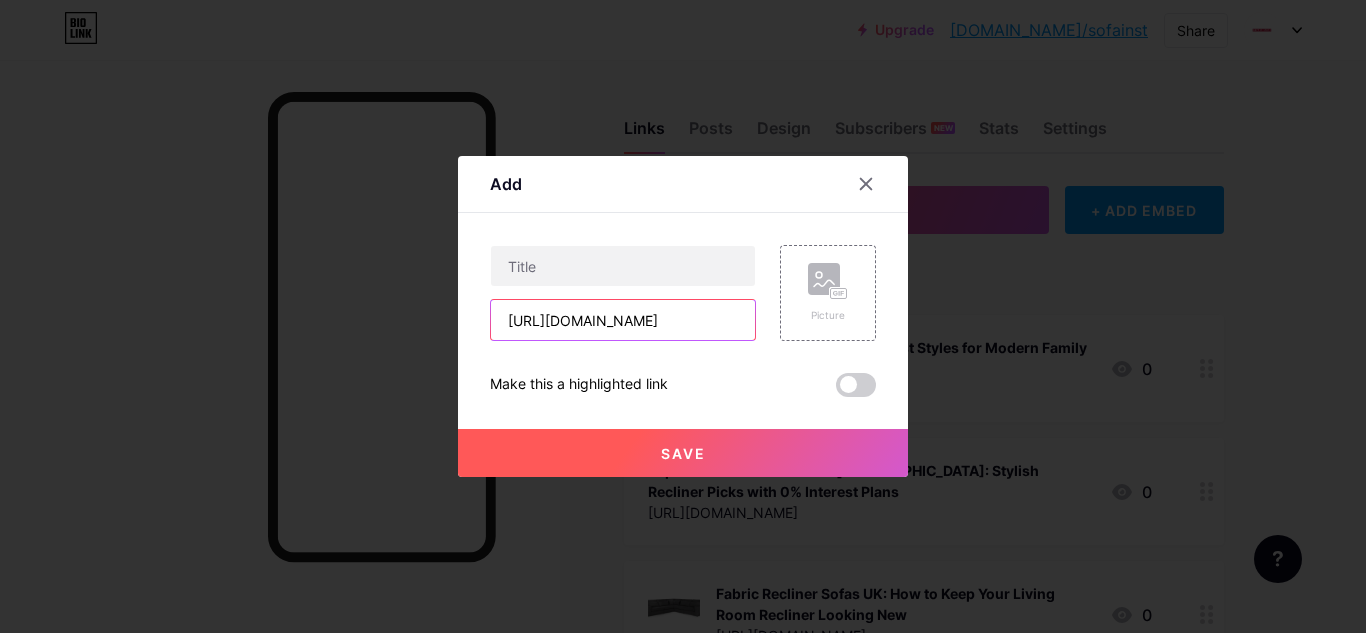 scroll, scrollTop: 0, scrollLeft: 523, axis: horizontal 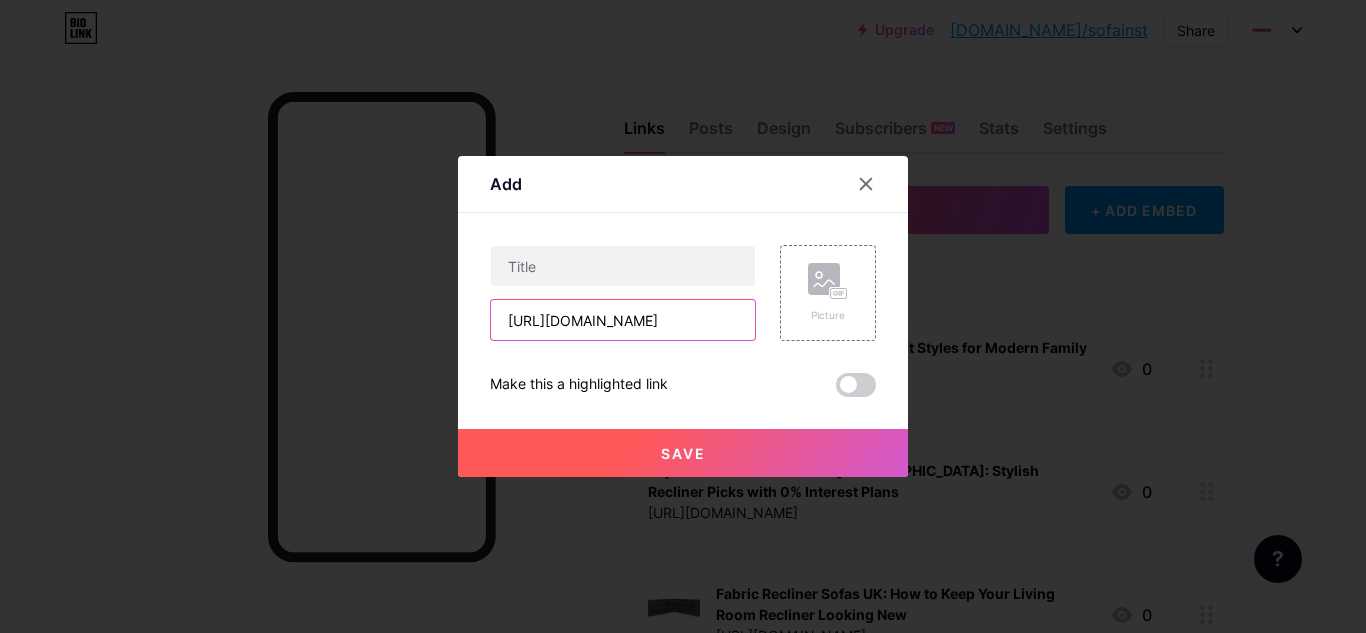 type on "[URL][DOMAIN_NAME]" 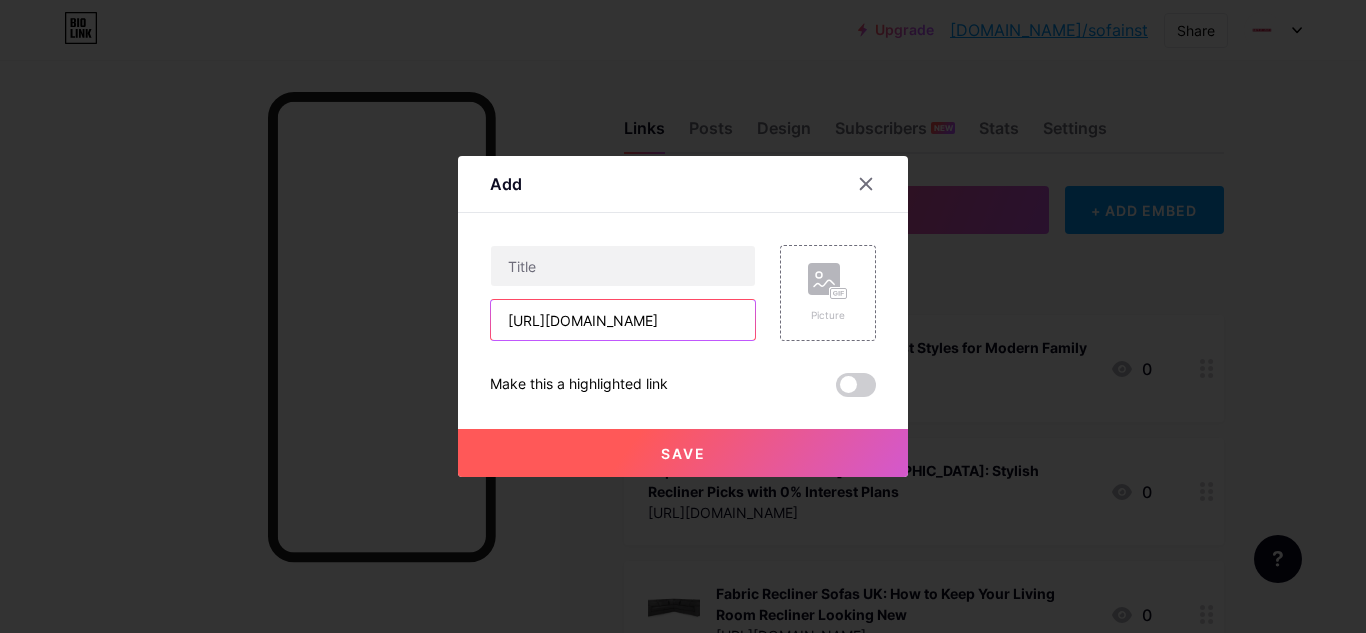 scroll, scrollTop: 0, scrollLeft: 0, axis: both 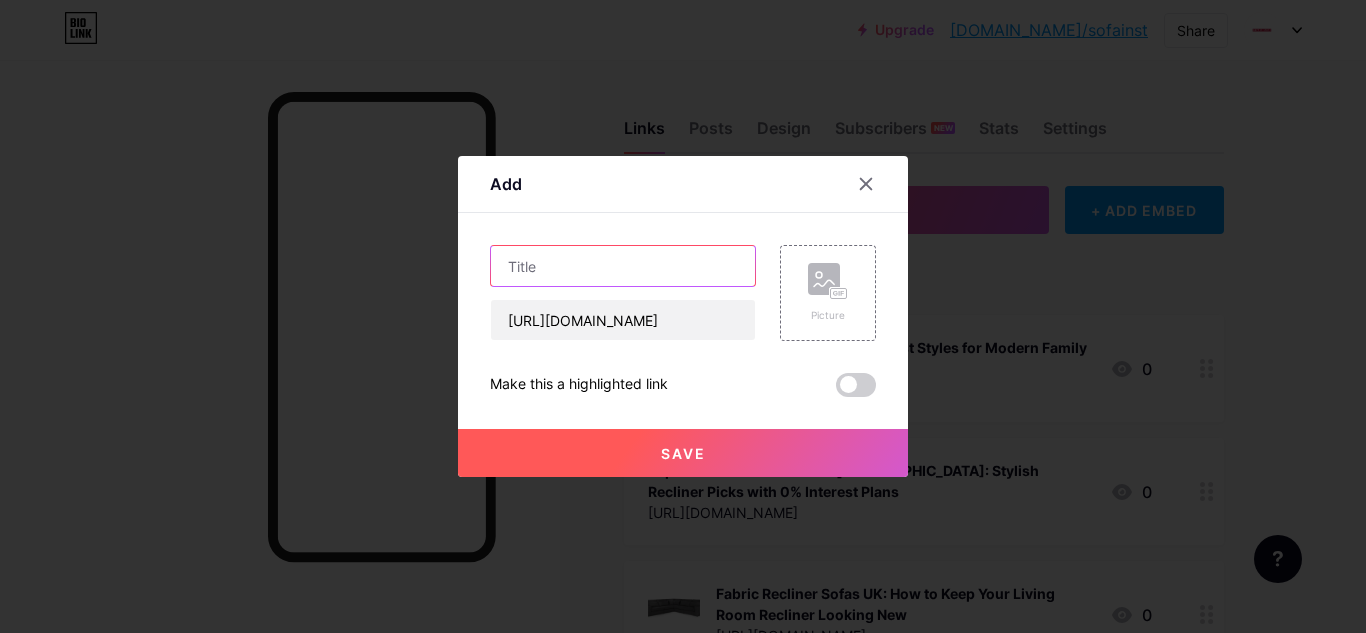 click at bounding box center [623, 266] 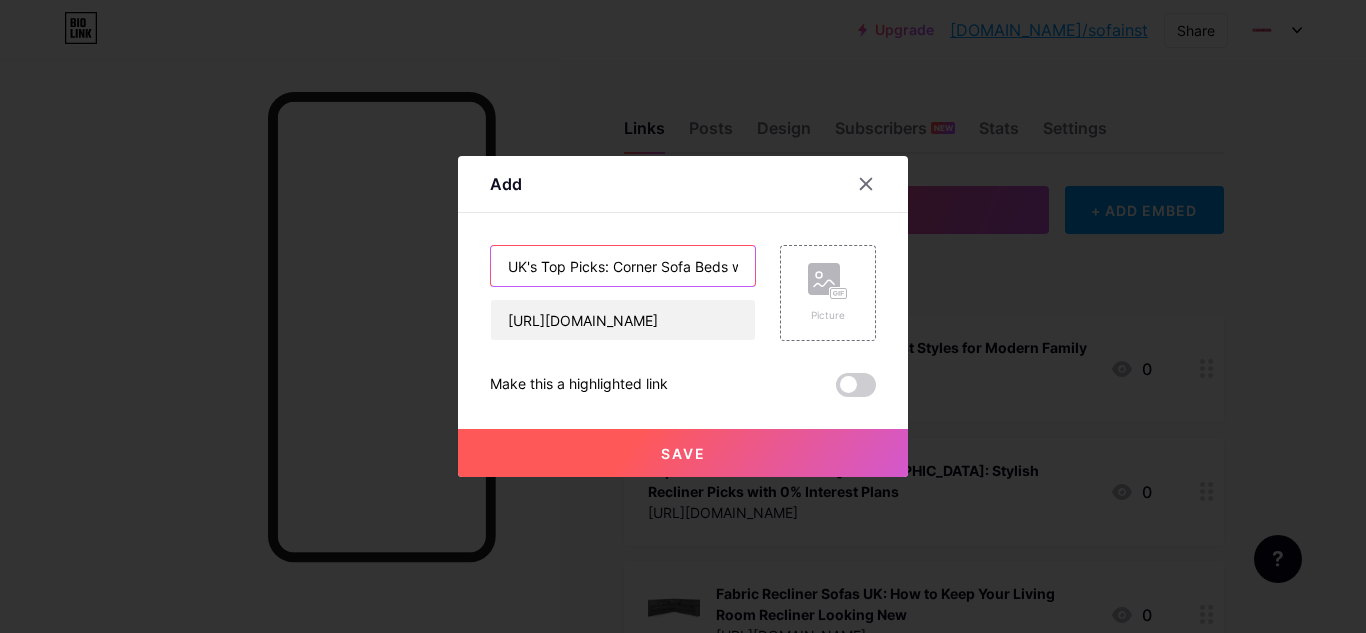 scroll, scrollTop: 0, scrollLeft: 186, axis: horizontal 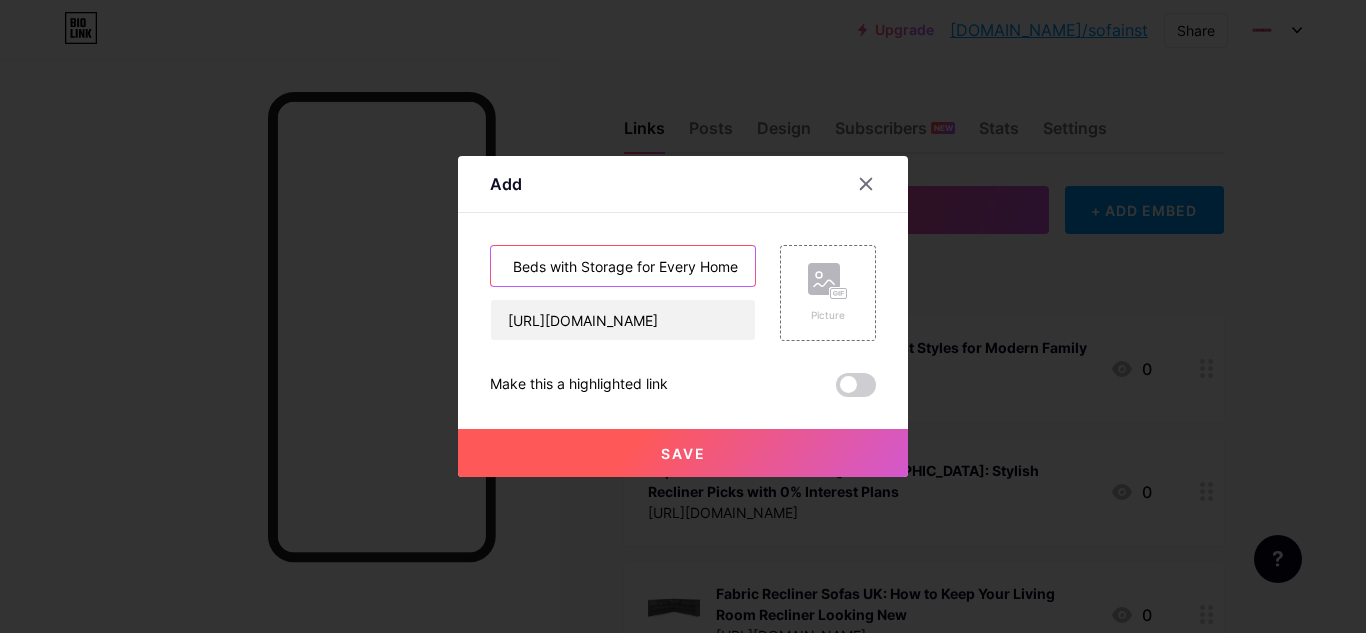 type on "UK's Top Picks: Corner Sofa Beds with Storage for Every Home" 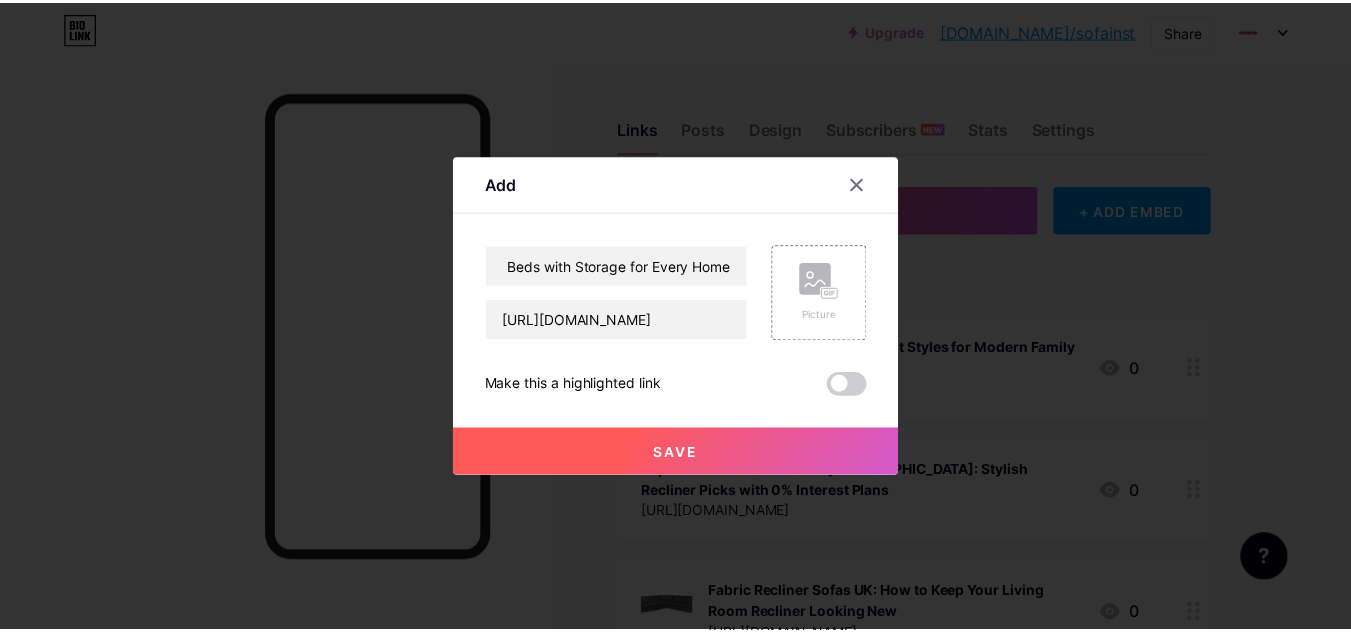 scroll, scrollTop: 0, scrollLeft: 0, axis: both 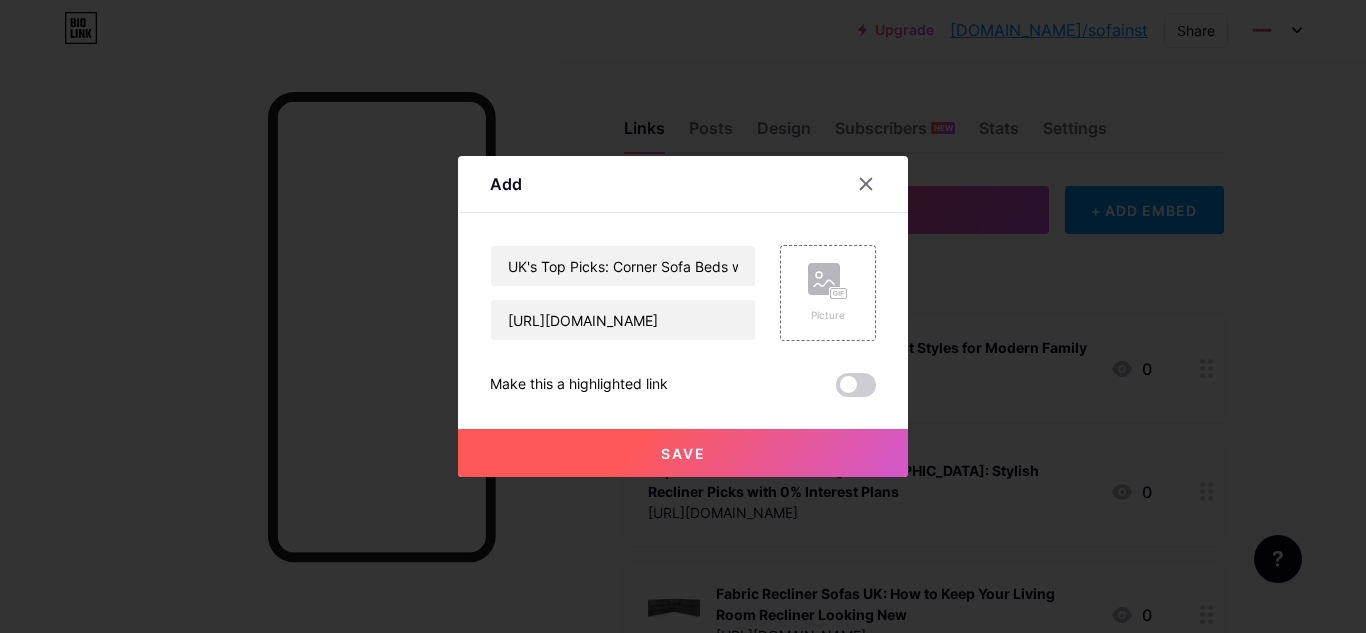 click on "Save" at bounding box center (683, 453) 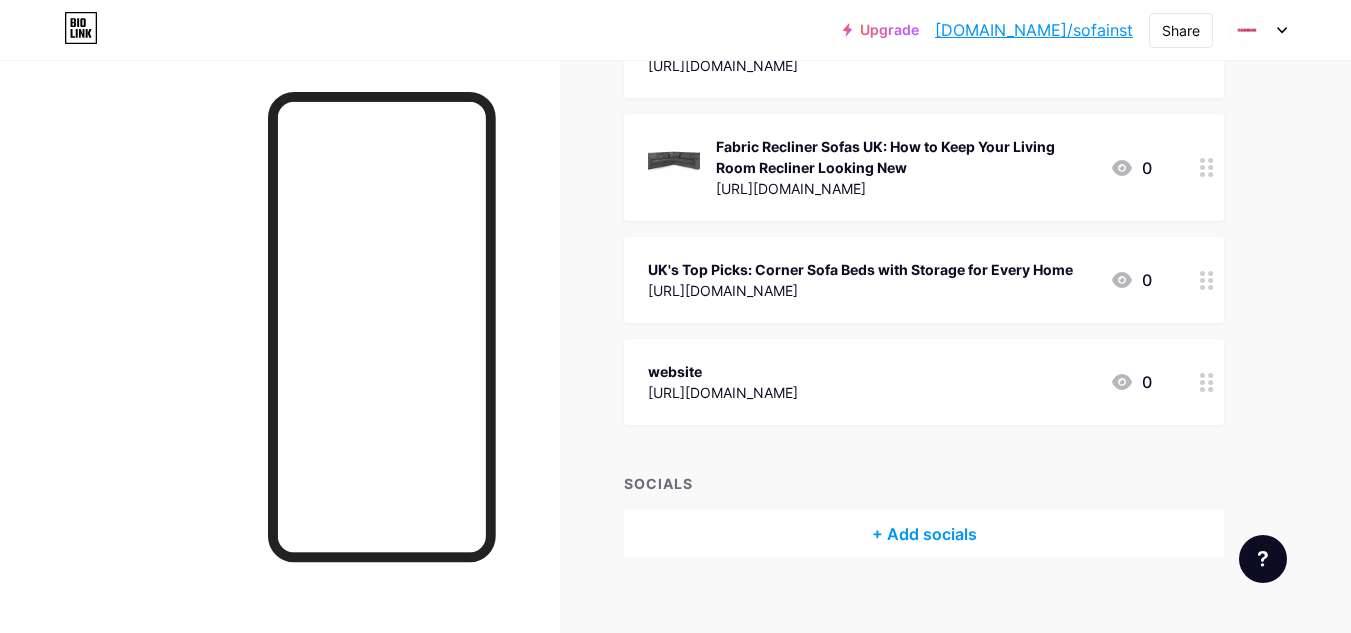 scroll, scrollTop: 471, scrollLeft: 0, axis: vertical 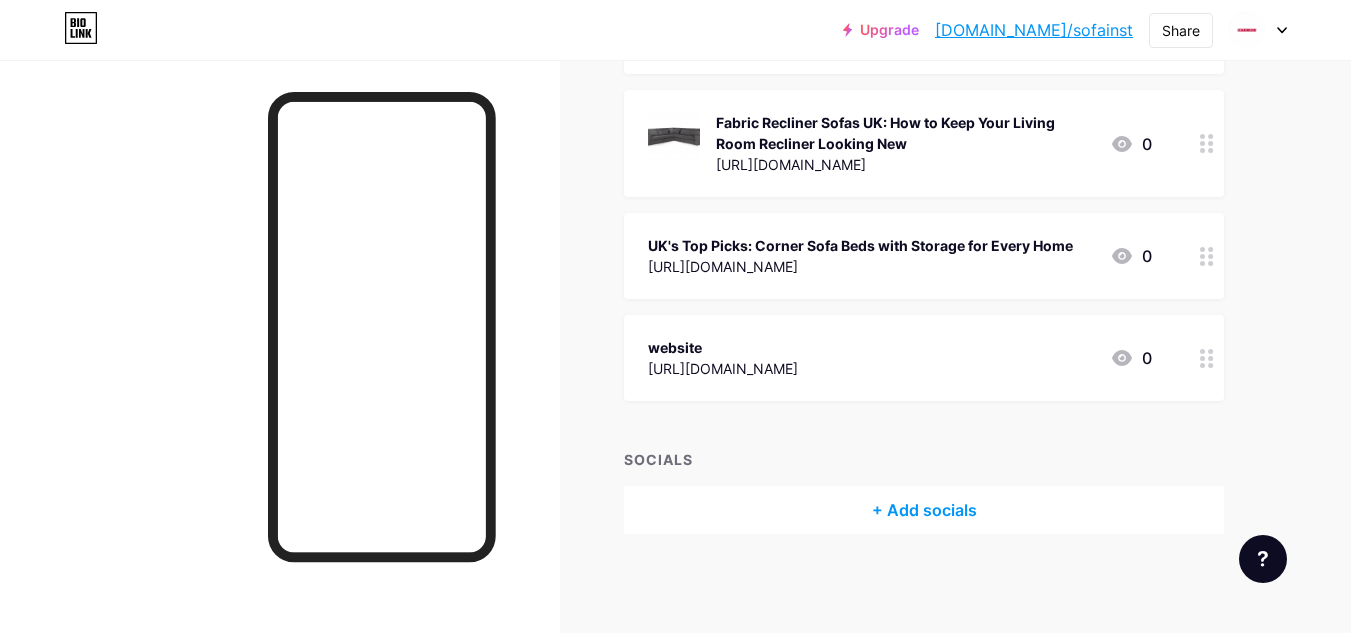 drag, startPoint x: 1021, startPoint y: 255, endPoint x: 1059, endPoint y: 337, distance: 90.37699 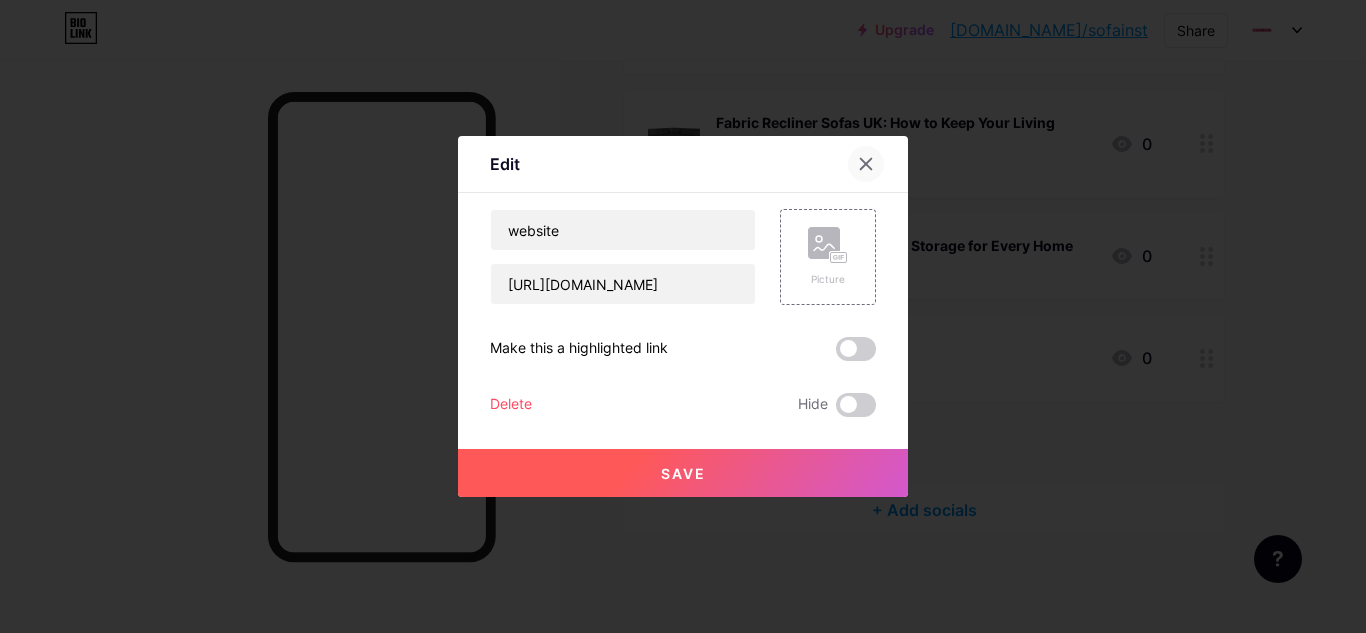 click 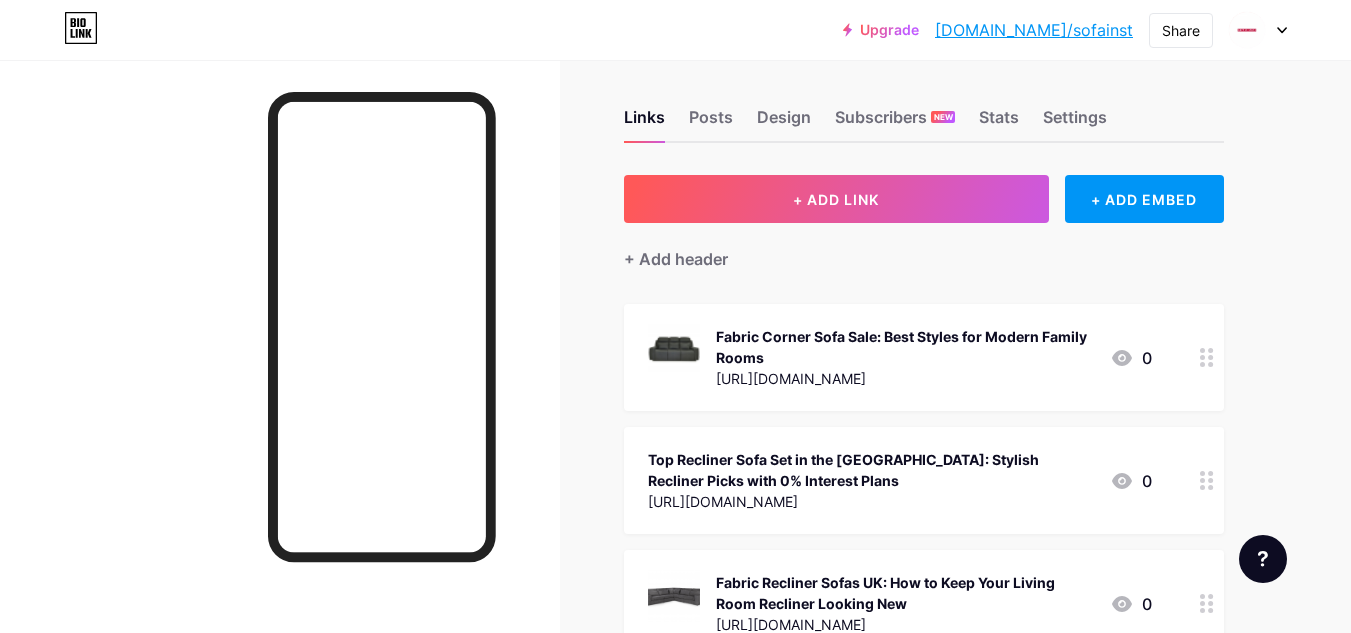 scroll, scrollTop: 0, scrollLeft: 0, axis: both 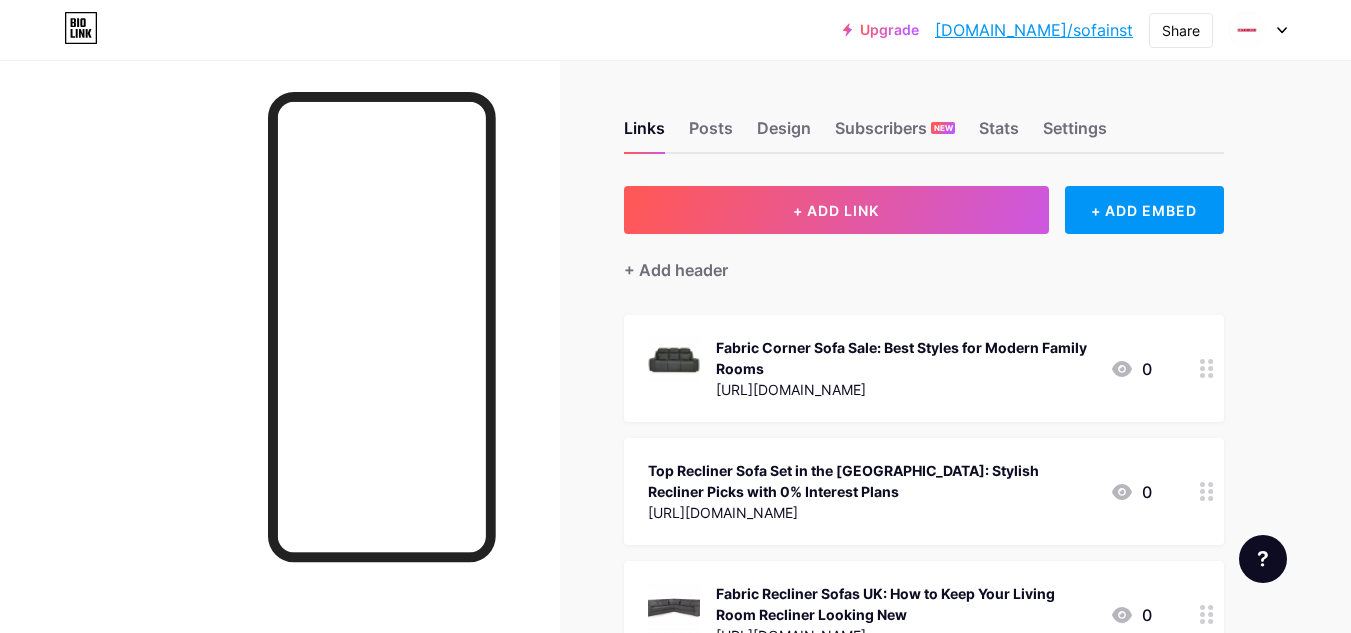 click on "[DOMAIN_NAME]/sofainst" at bounding box center [1034, 30] 